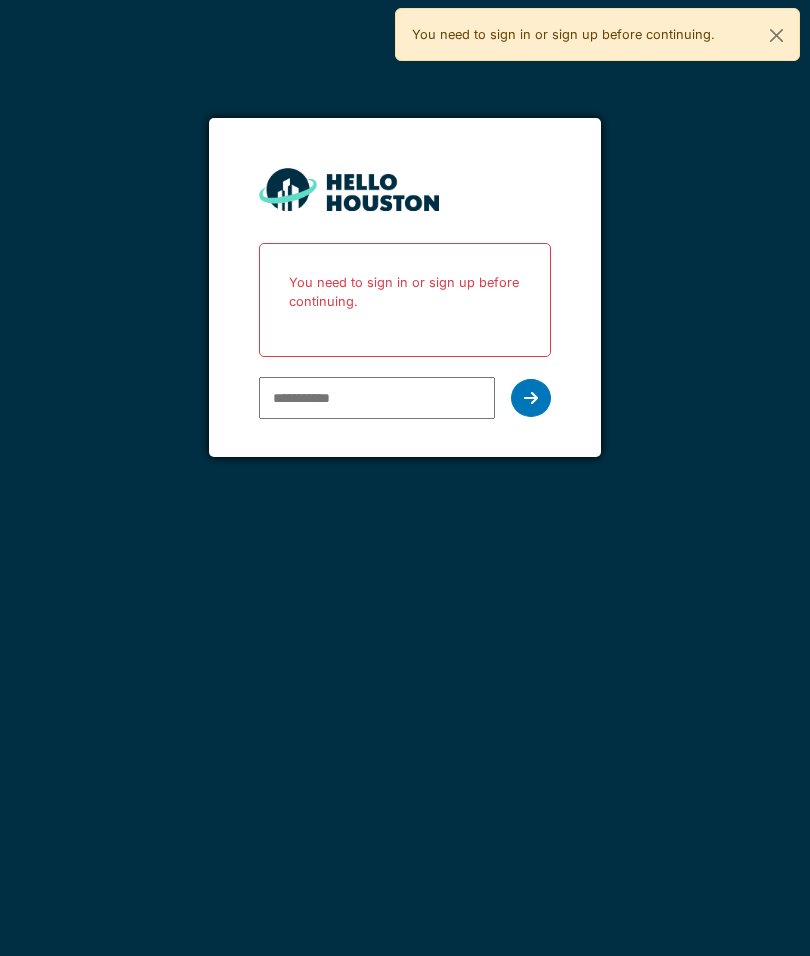 scroll, scrollTop: 0, scrollLeft: 0, axis: both 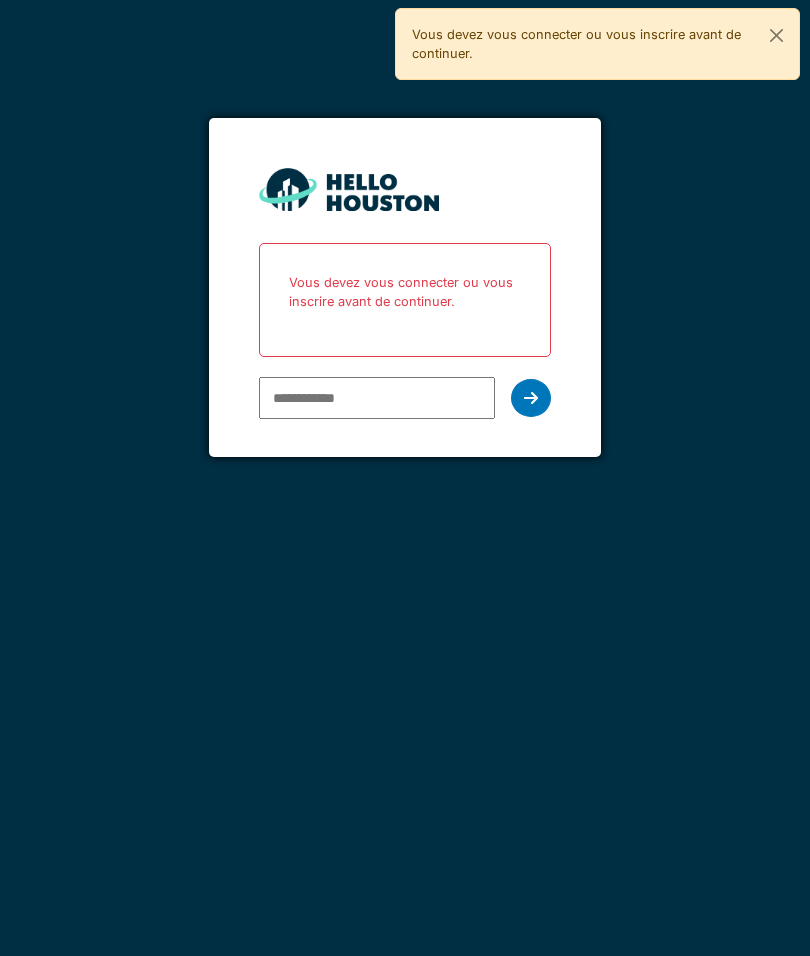click at bounding box center (377, 398) 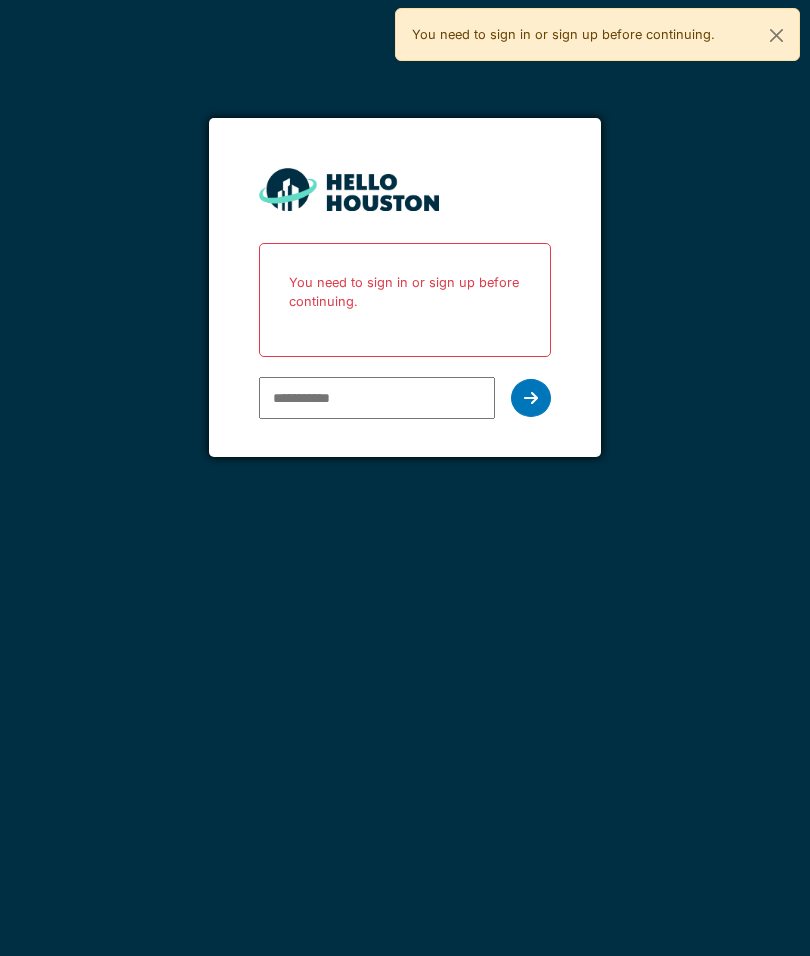 click at bounding box center (377, 398) 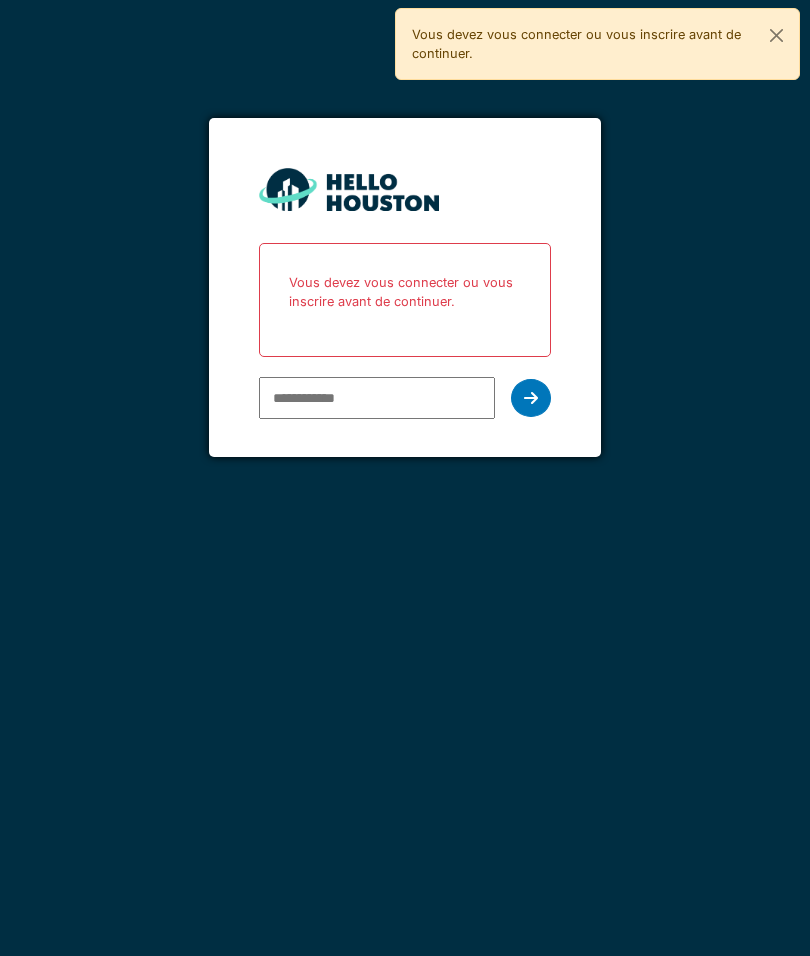 scroll, scrollTop: 0, scrollLeft: 0, axis: both 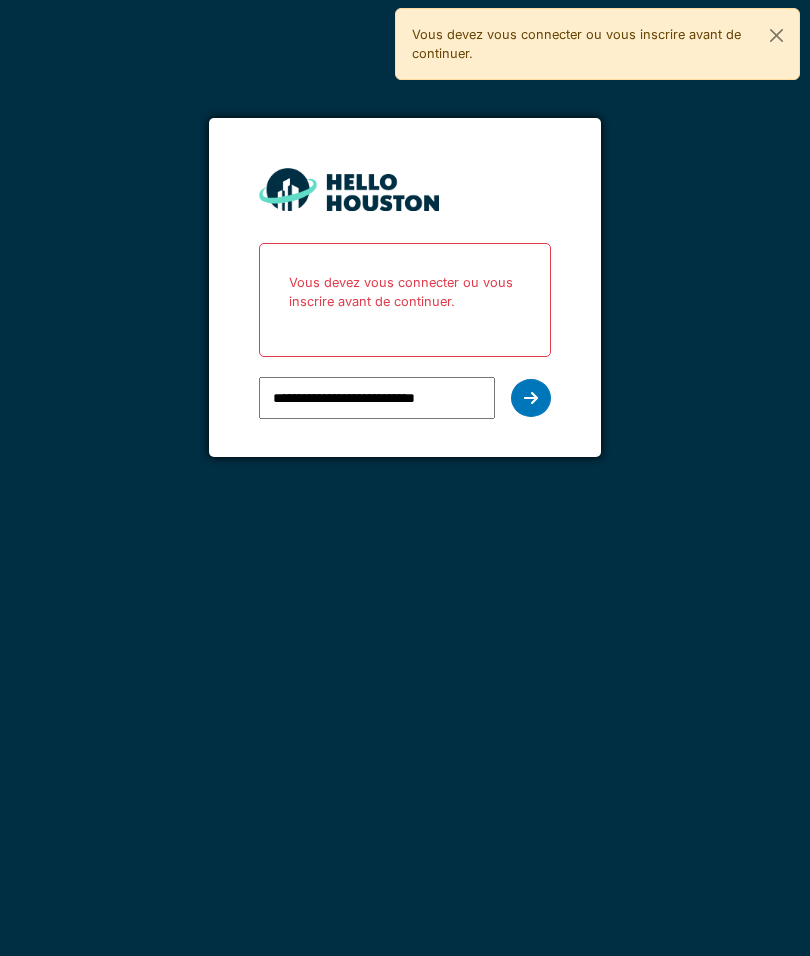 click at bounding box center (531, 398) 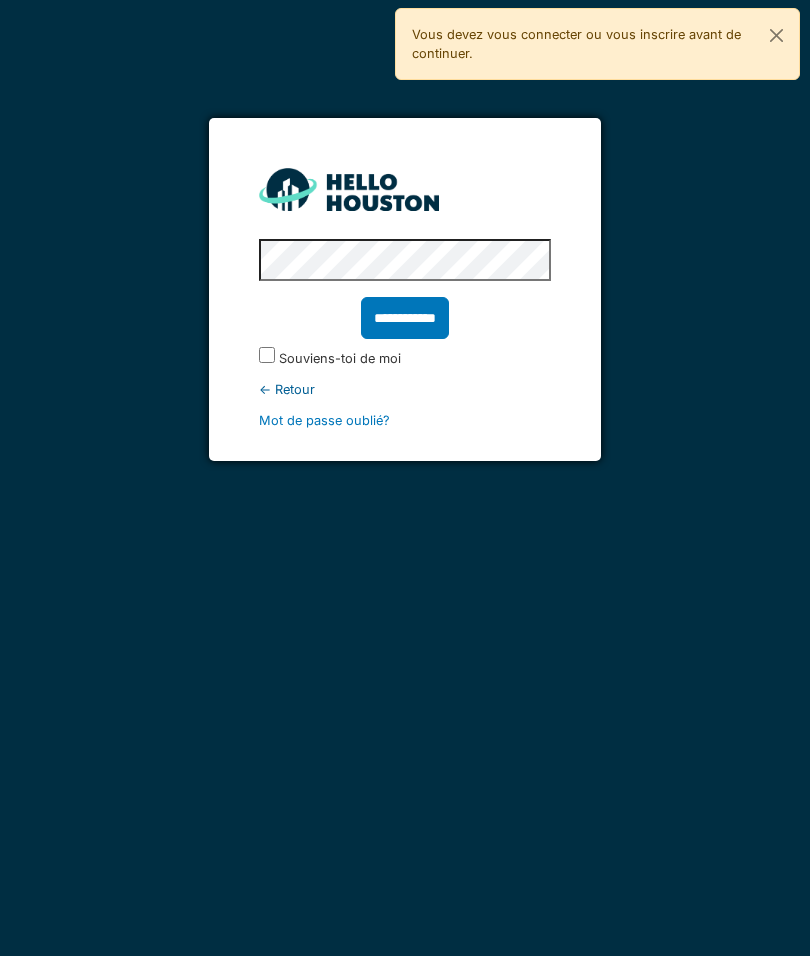 click on "**********" at bounding box center (405, 318) 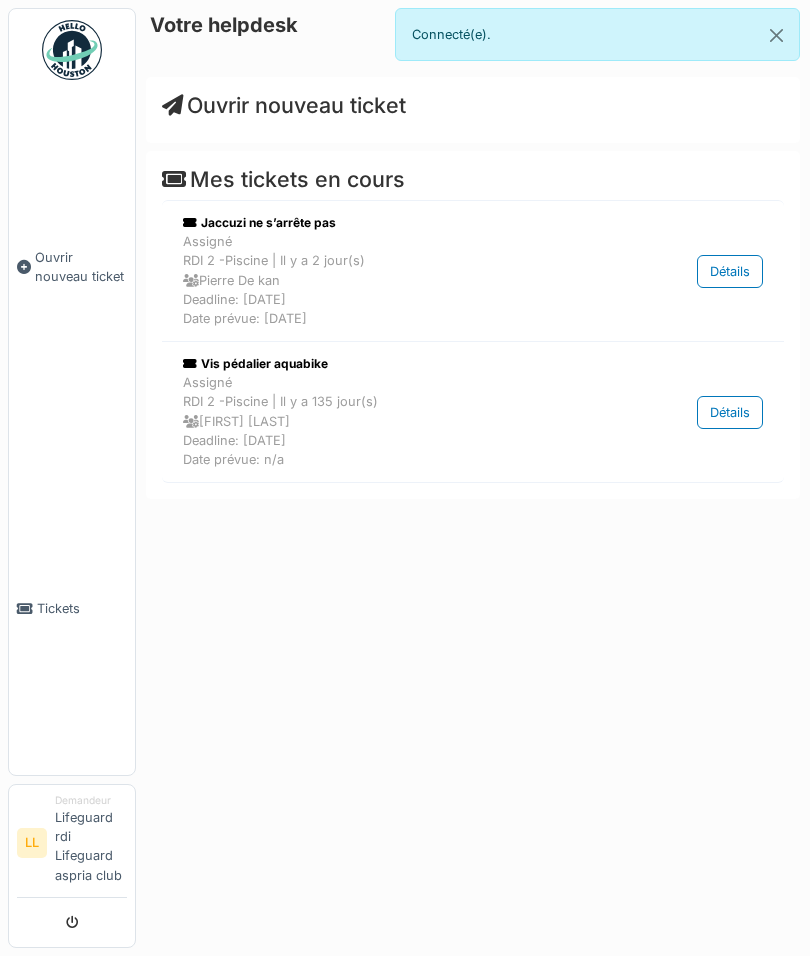 scroll, scrollTop: 0, scrollLeft: 0, axis: both 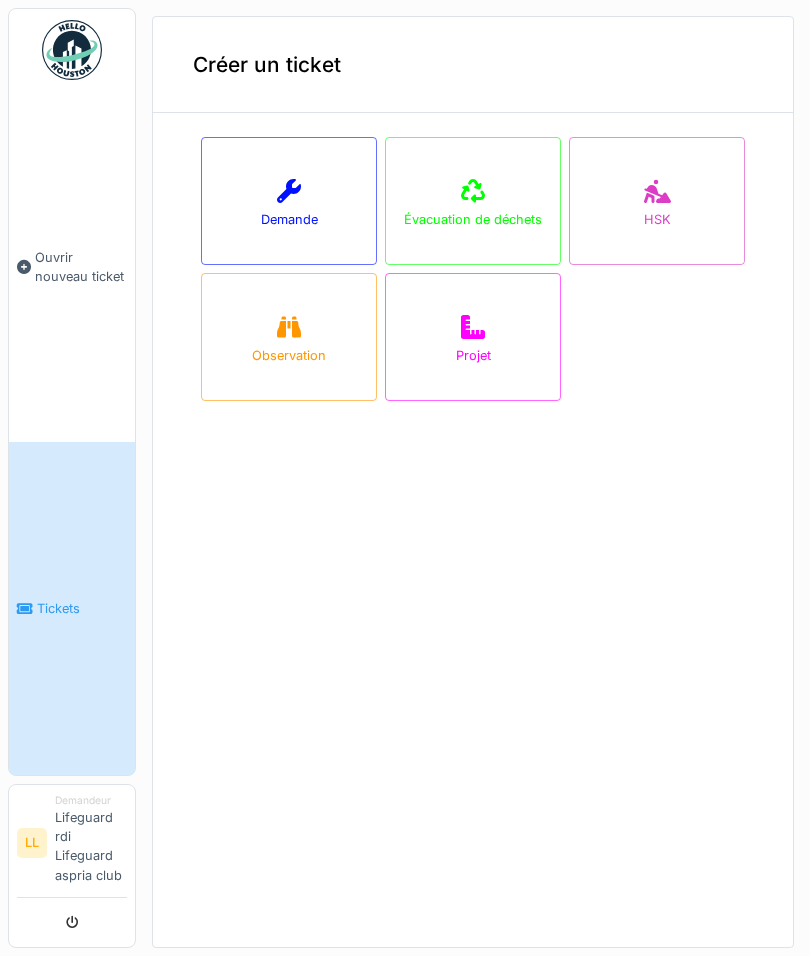 click 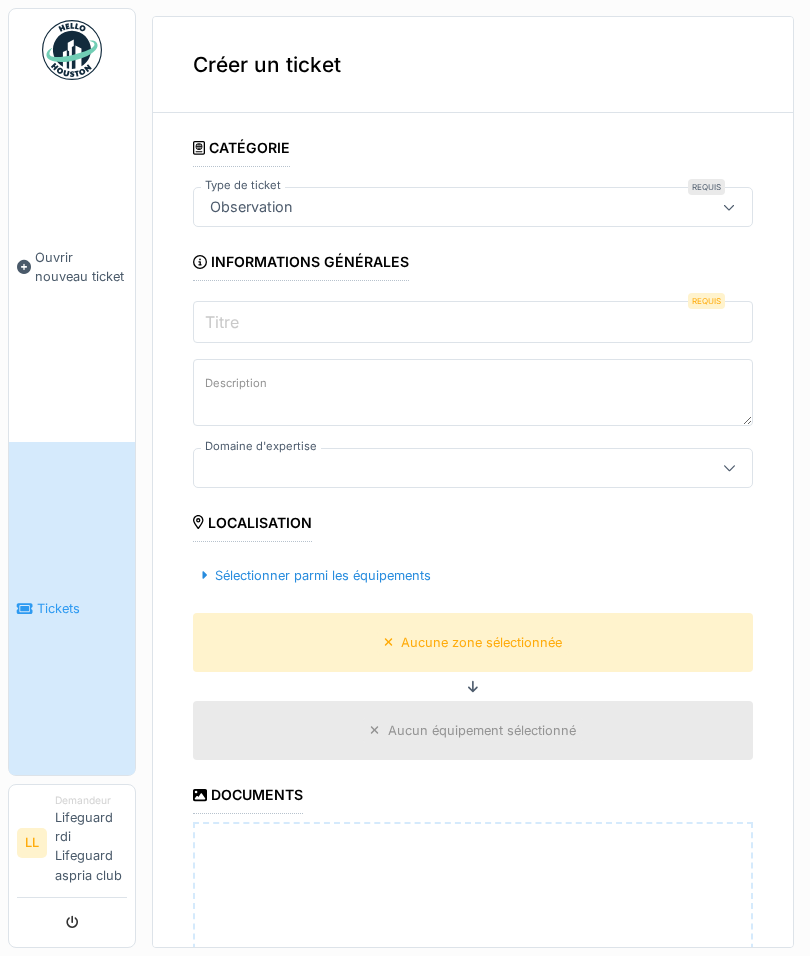 click on "Titre" at bounding box center [473, 322] 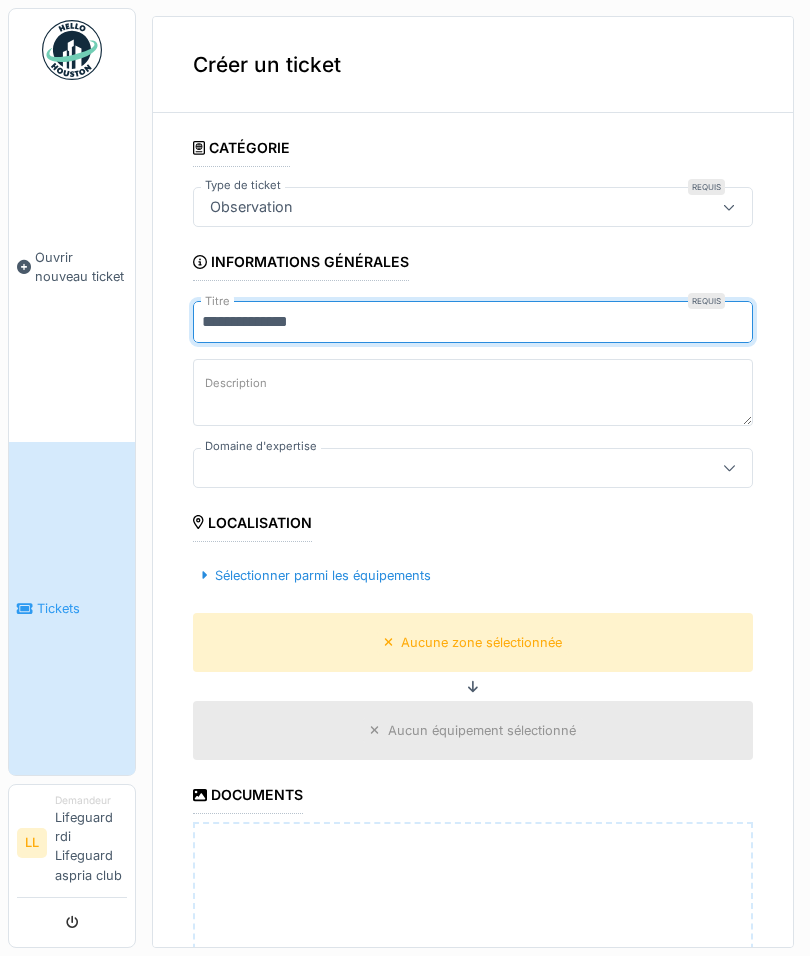 type on "**********" 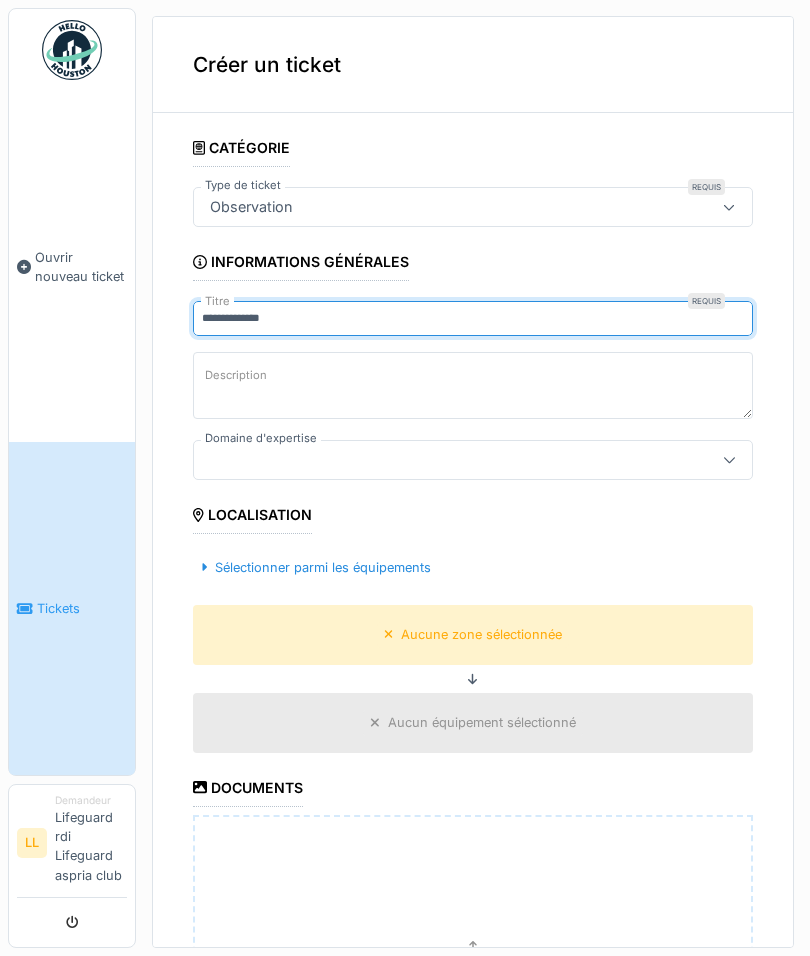 click on "Description" at bounding box center (236, 375) 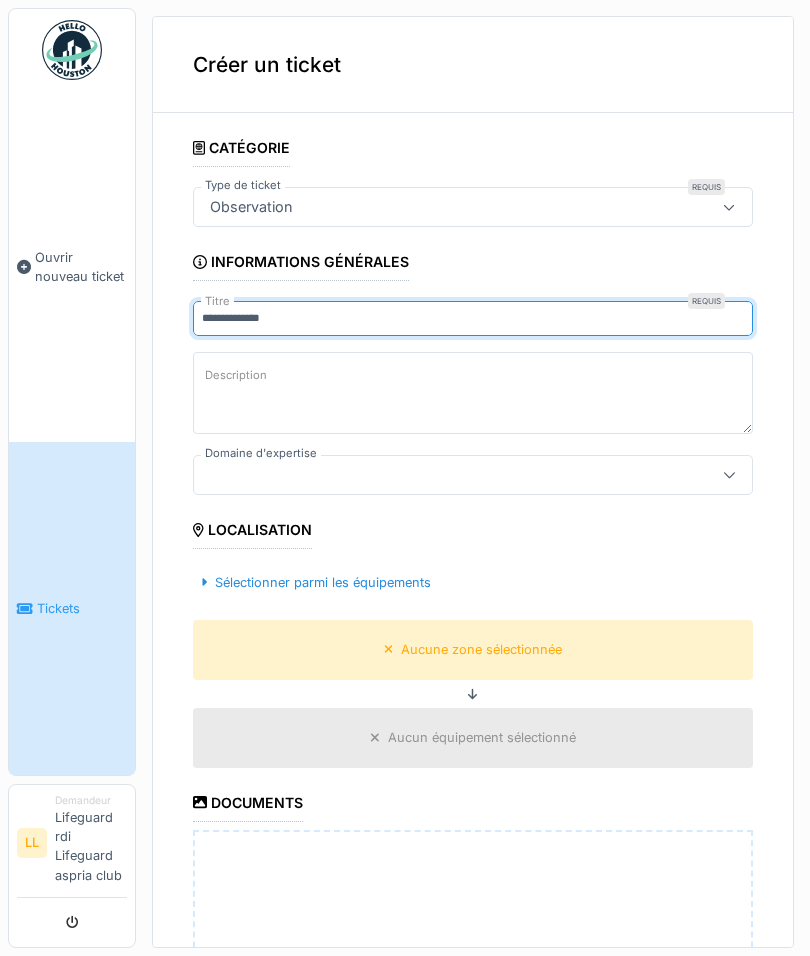 click on "Description" at bounding box center [473, 393] 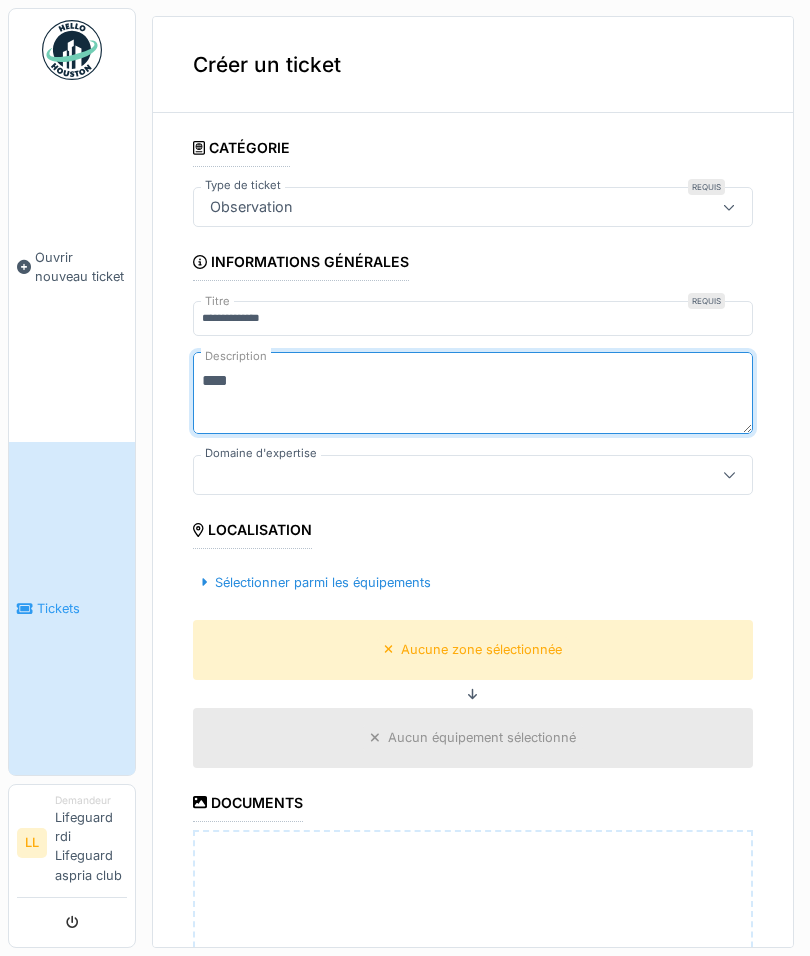 type on "**" 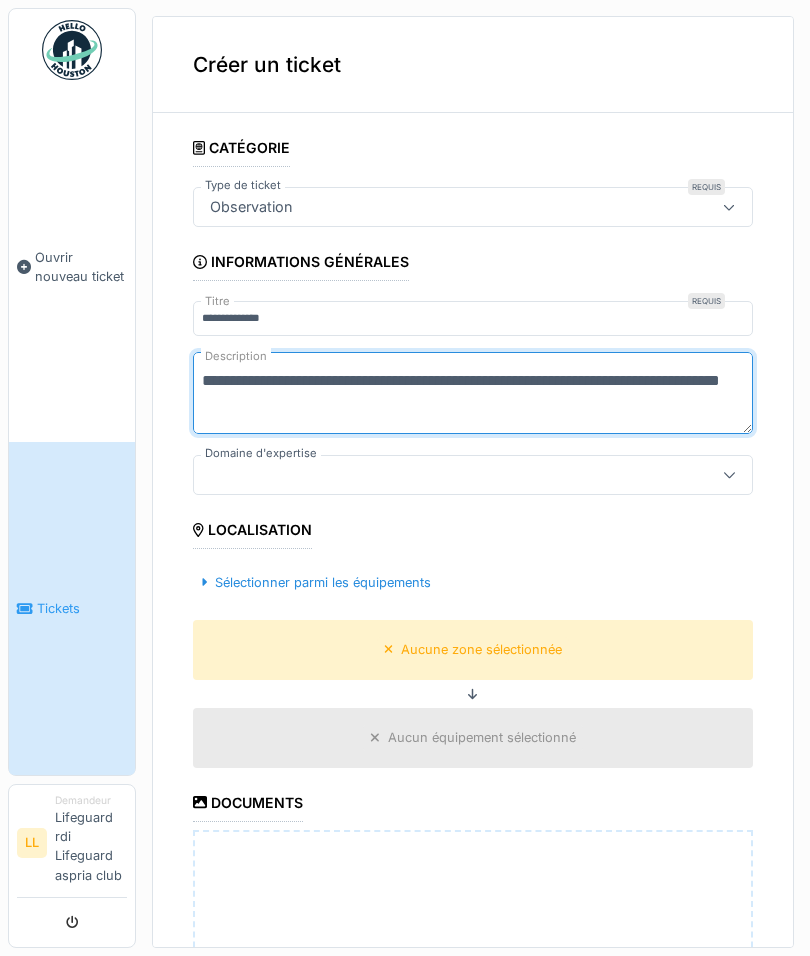 click on "**********" at bounding box center (473, 393) 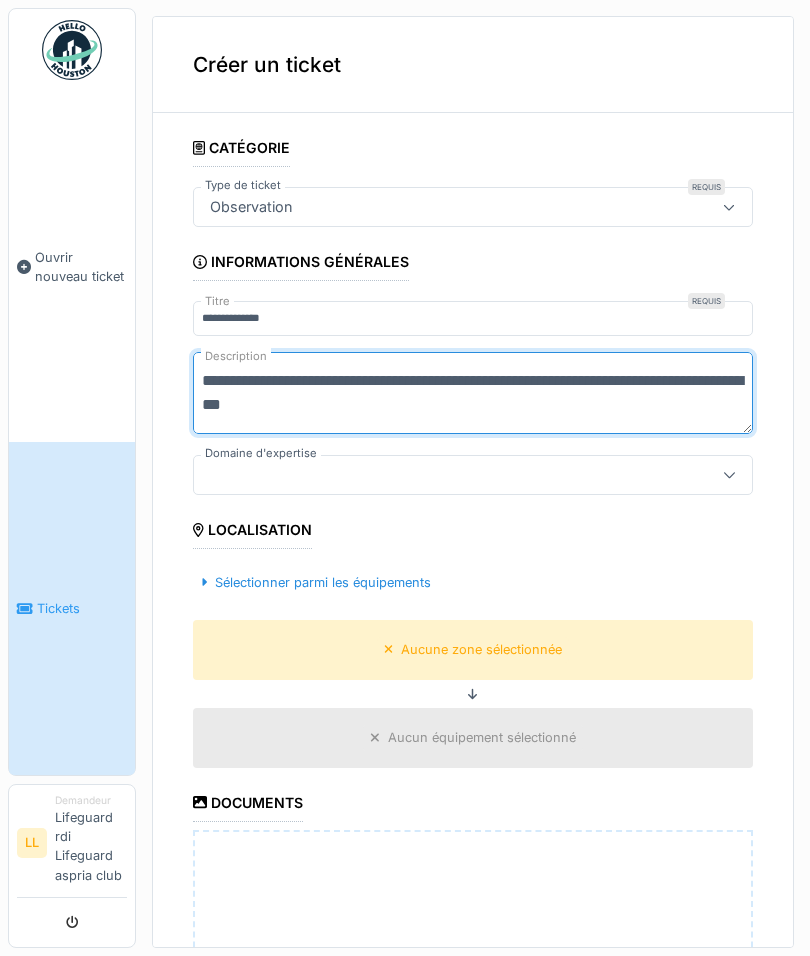 type on "**********" 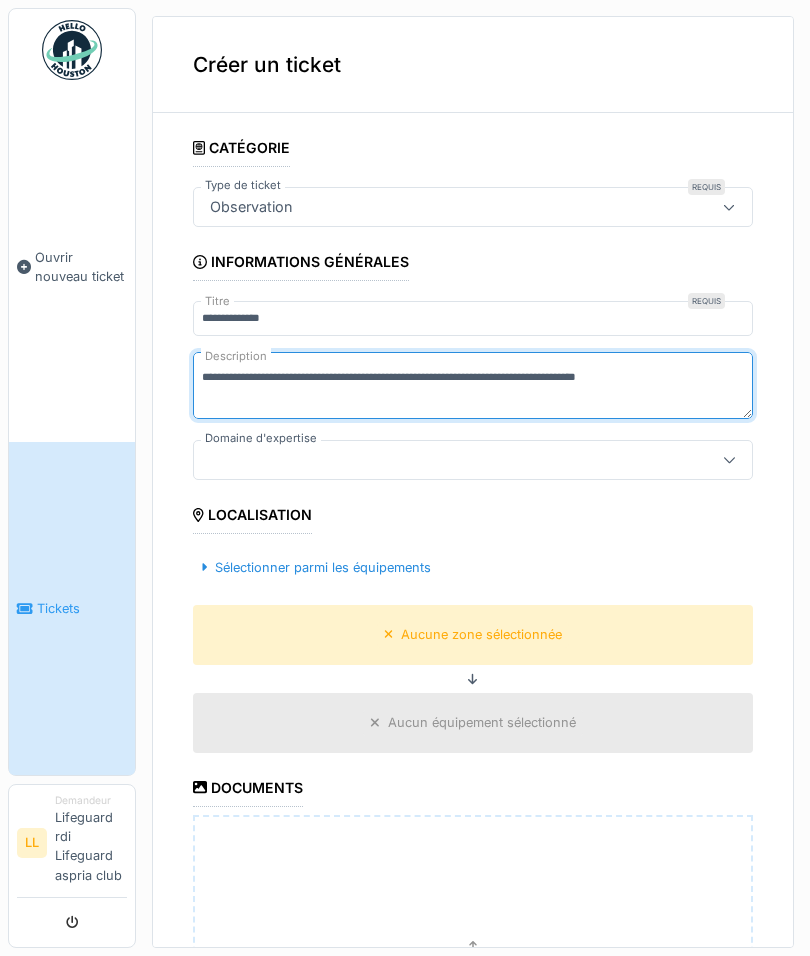 click on "**********" at bounding box center (473, 666) 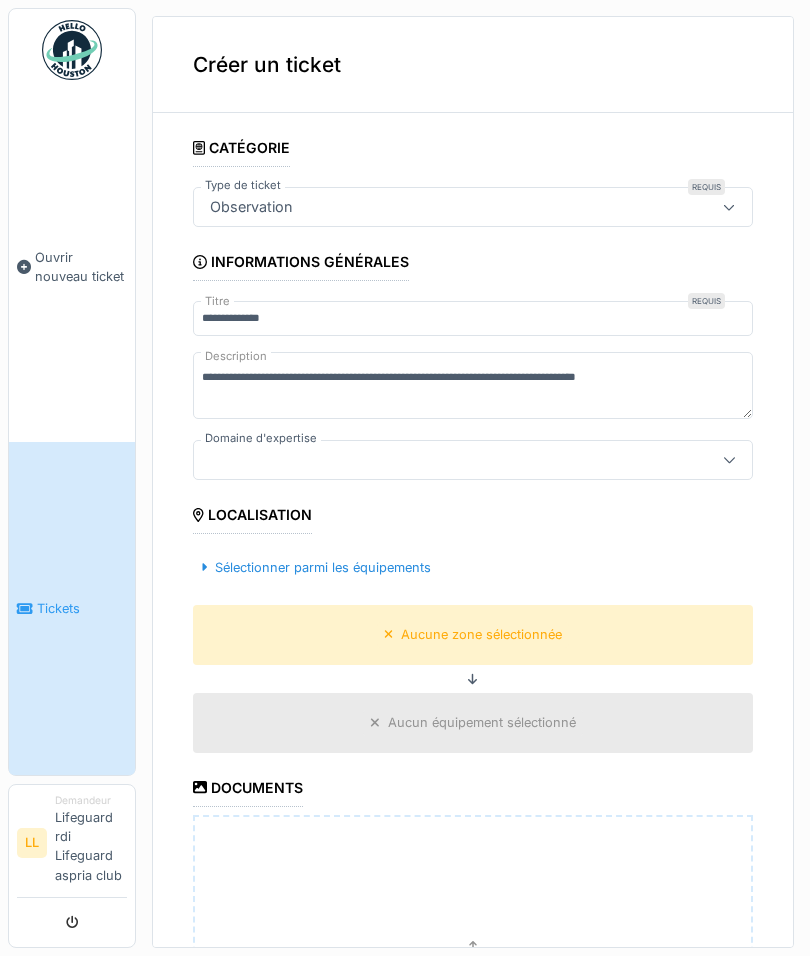 click 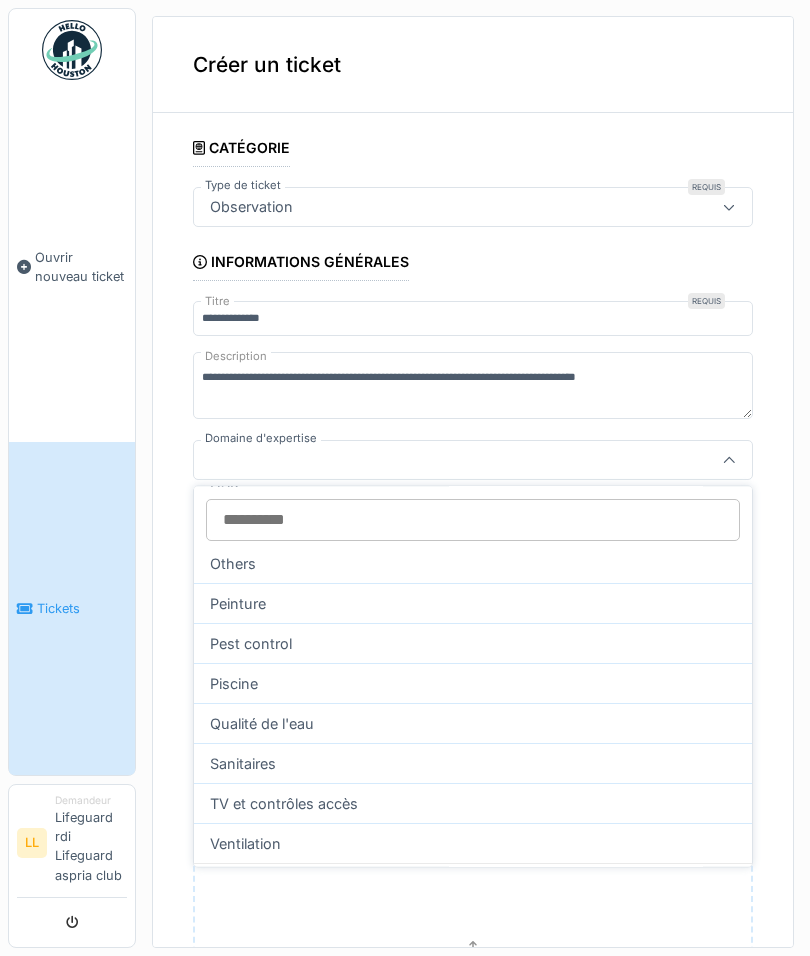 scroll, scrollTop: 449, scrollLeft: 0, axis: vertical 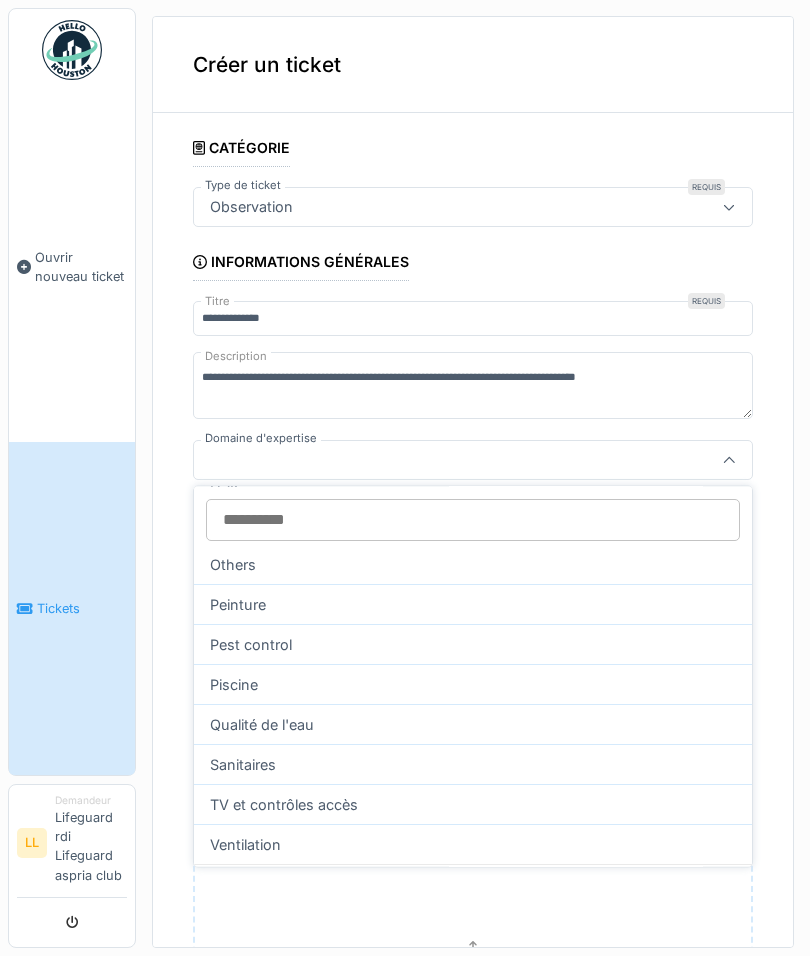 click on "Piscine" at bounding box center (473, 684) 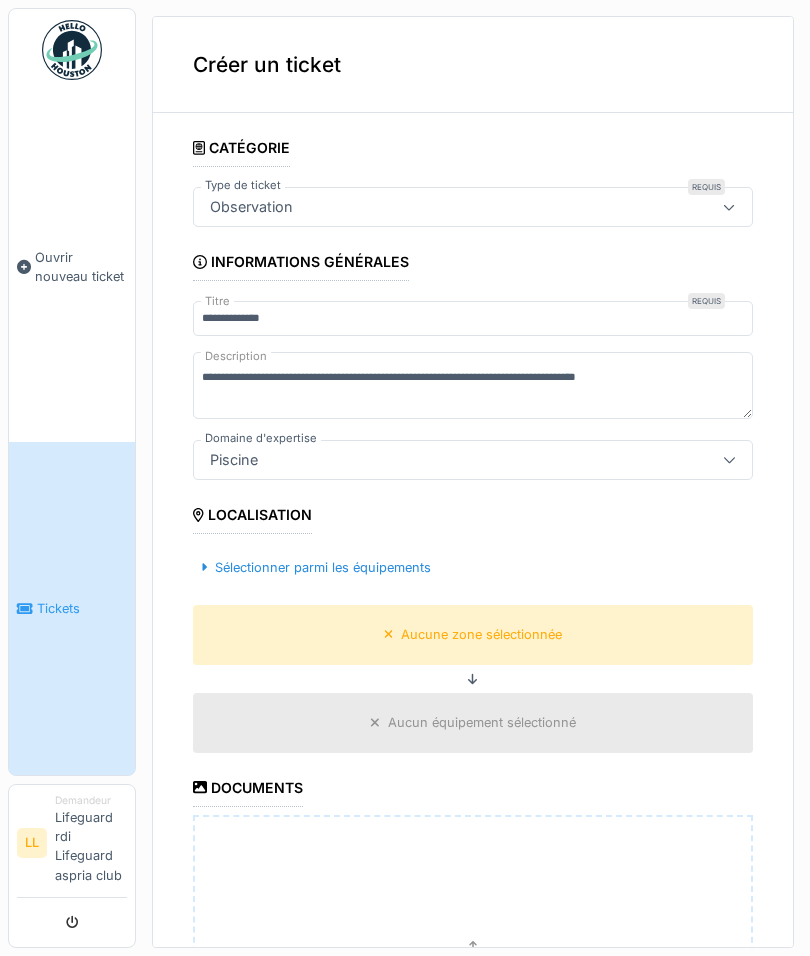 click on "Sélectionner parmi les équipements" at bounding box center [316, 567] 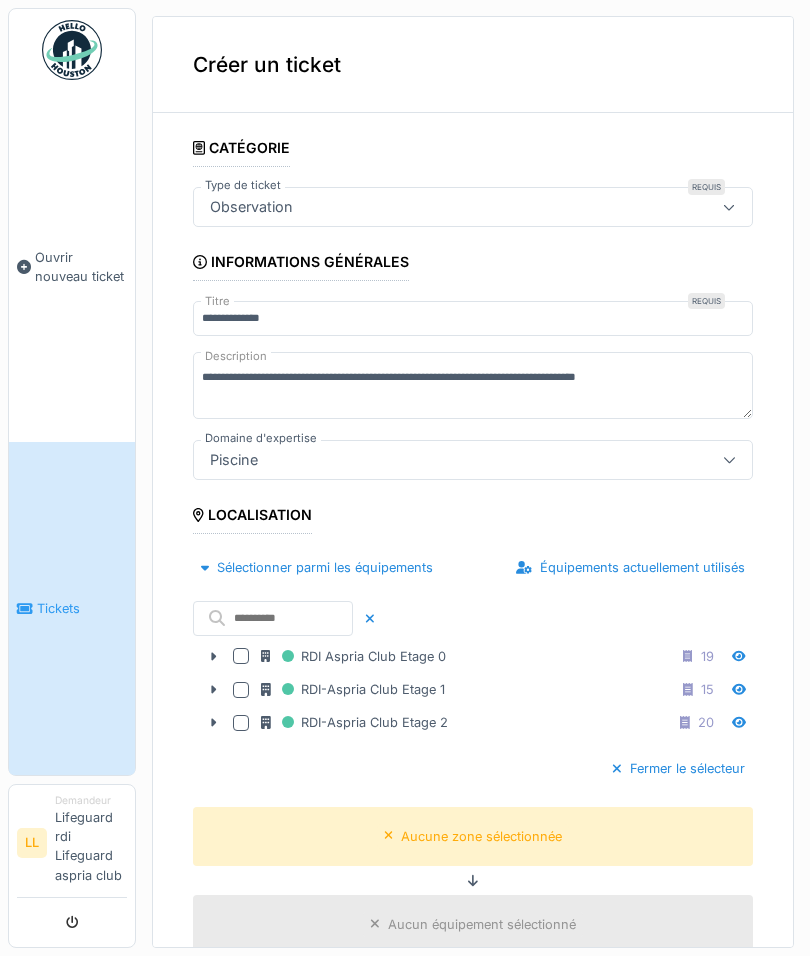 click at bounding box center [241, 723] 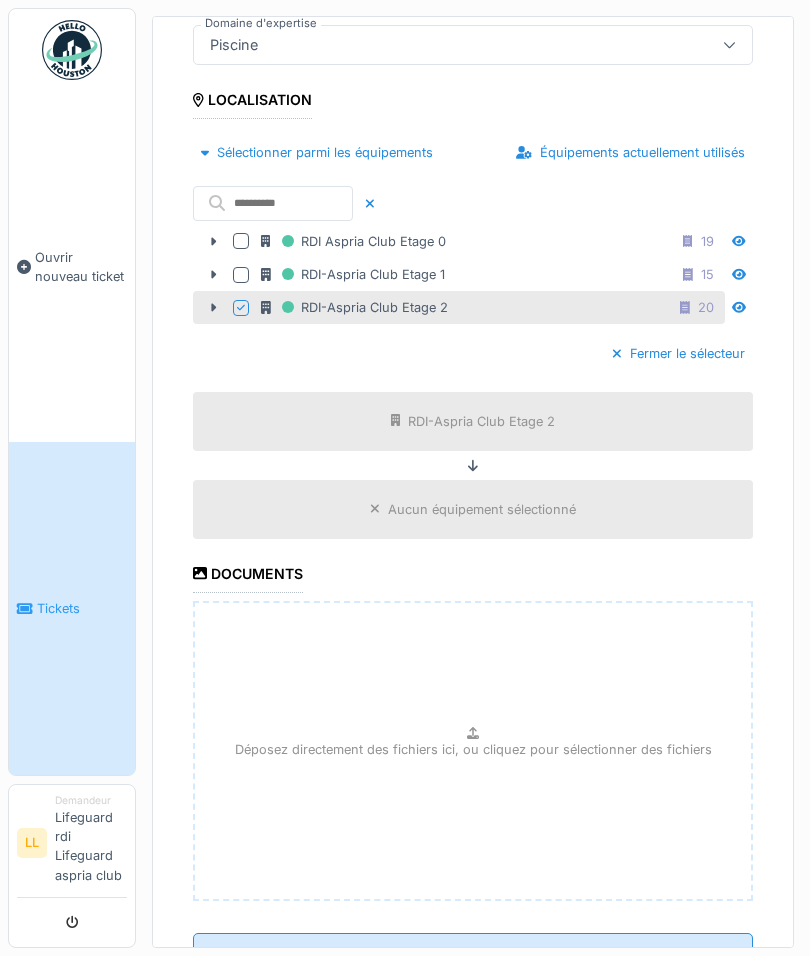 scroll, scrollTop: 415, scrollLeft: 0, axis: vertical 